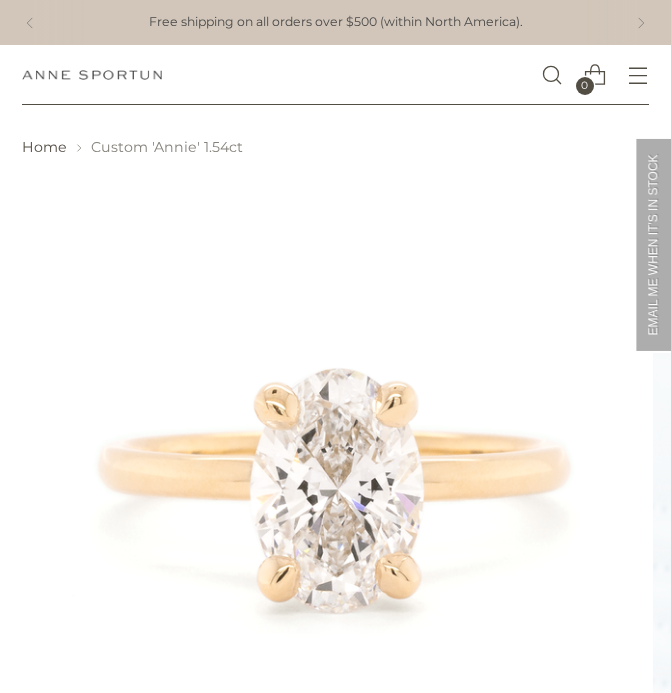 scroll, scrollTop: 215, scrollLeft: 0, axis: vertical 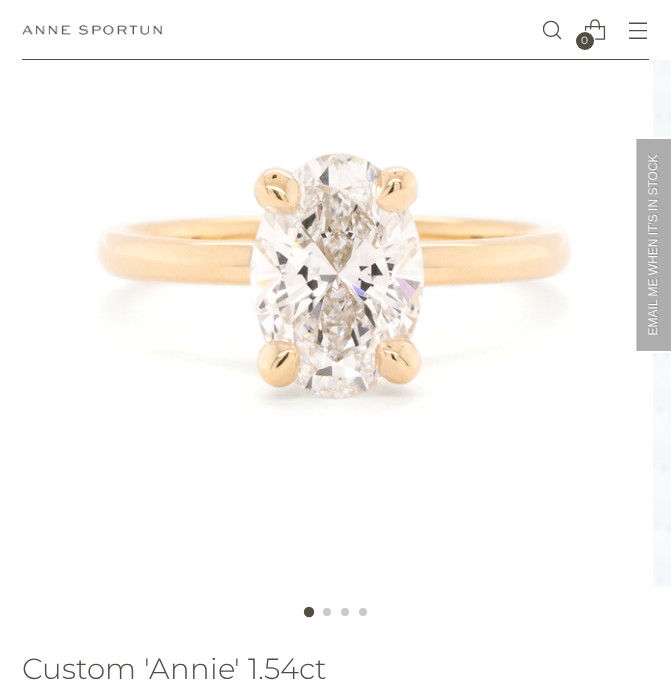 click at bounding box center [92, 30] 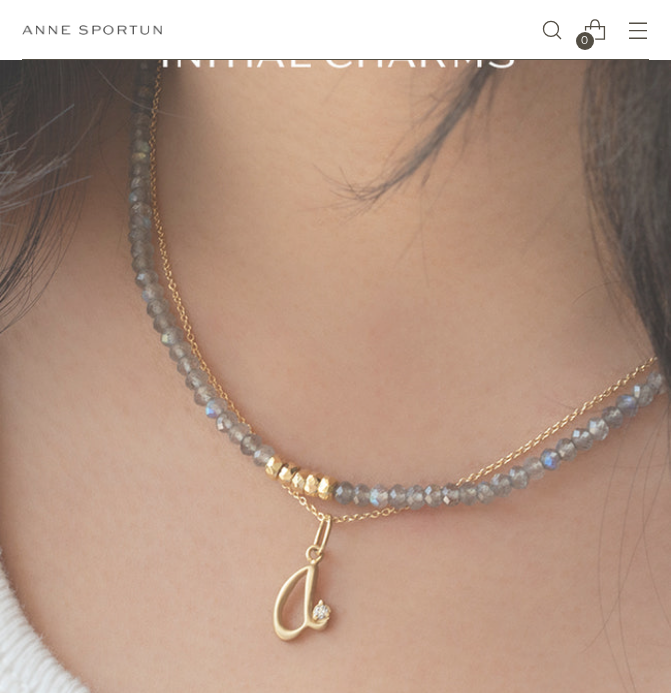 scroll, scrollTop: 374, scrollLeft: 0, axis: vertical 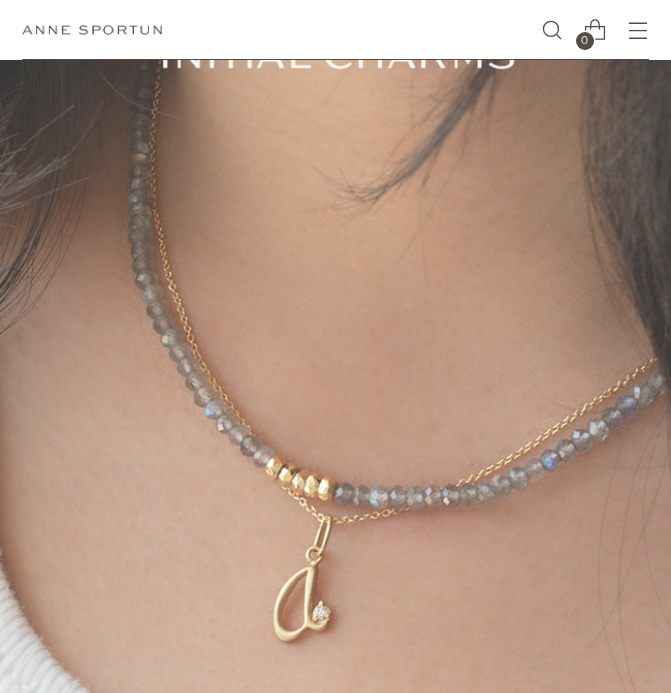 click at bounding box center (335, 366) 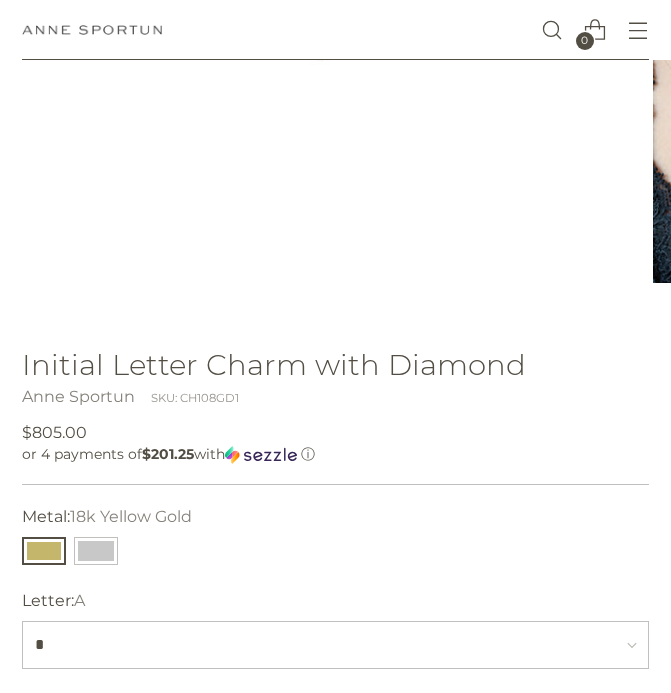 scroll, scrollTop: 190, scrollLeft: 0, axis: vertical 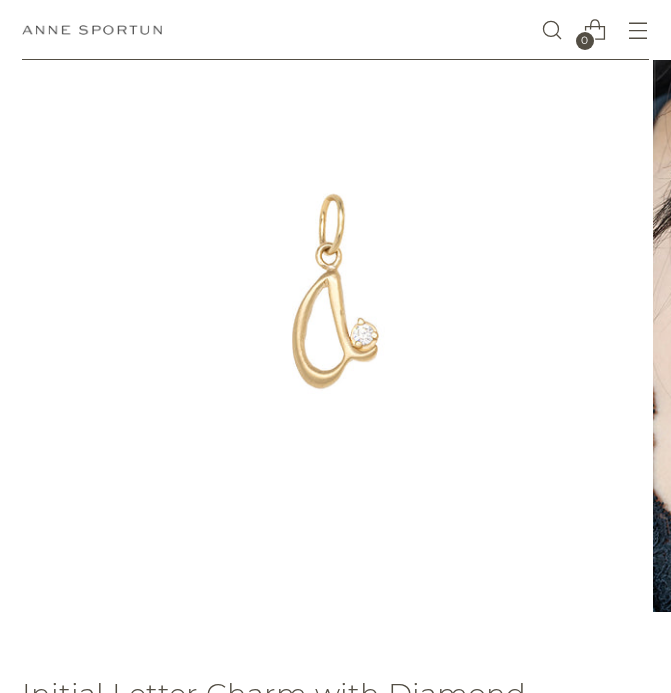click at bounding box center [966, 298] 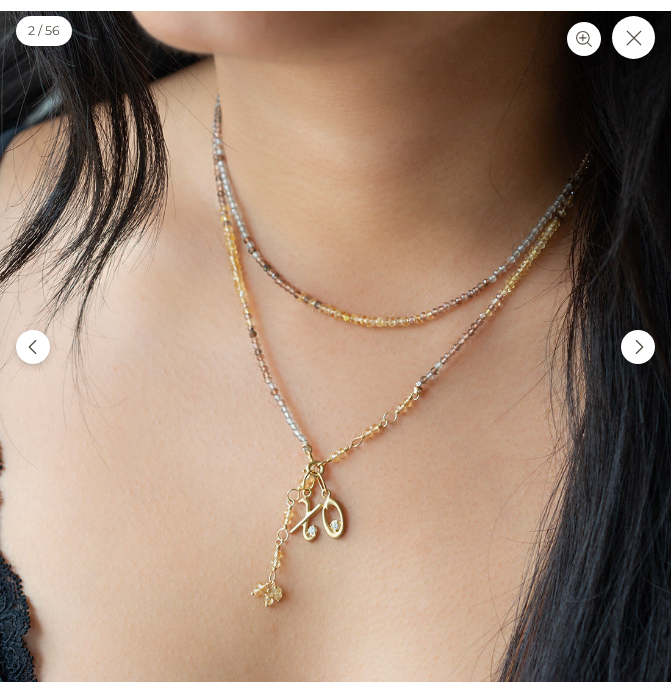 click at bounding box center [335, 346] 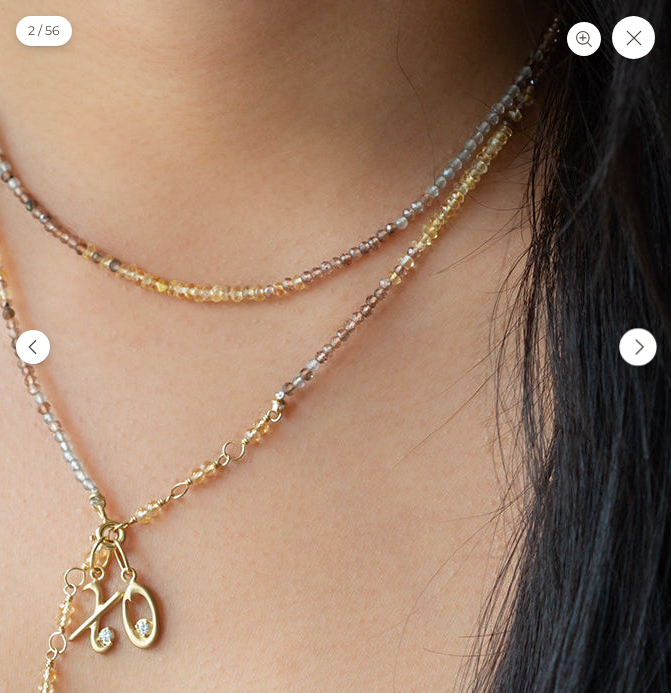 click 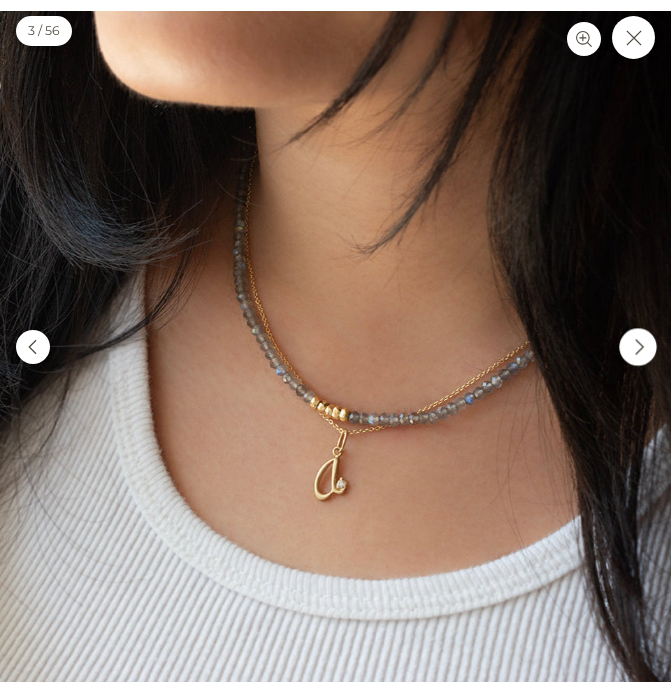click 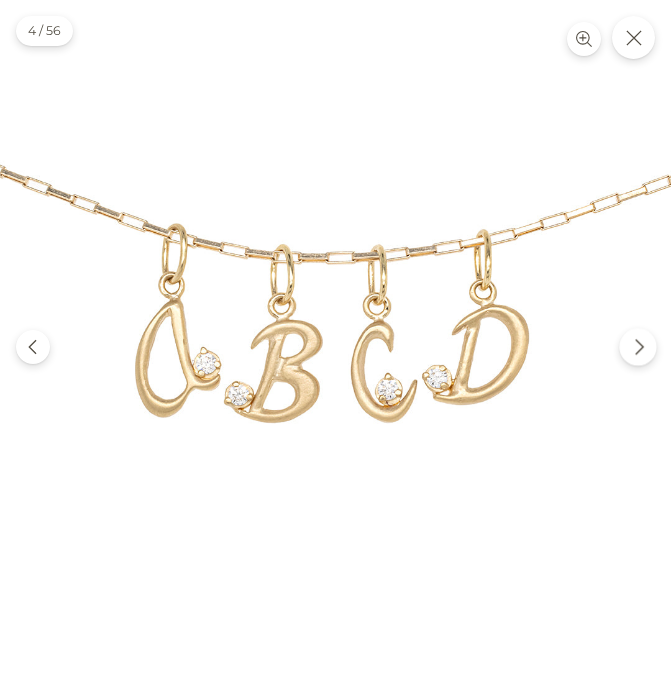click 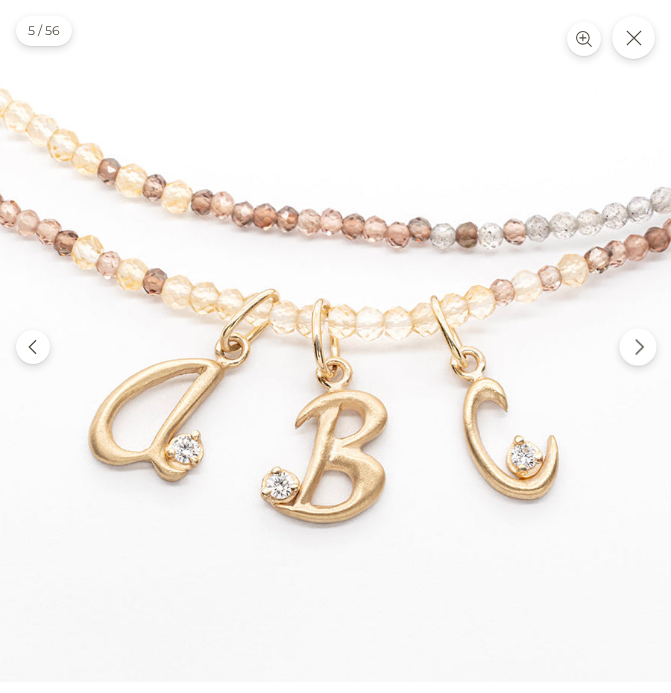 click 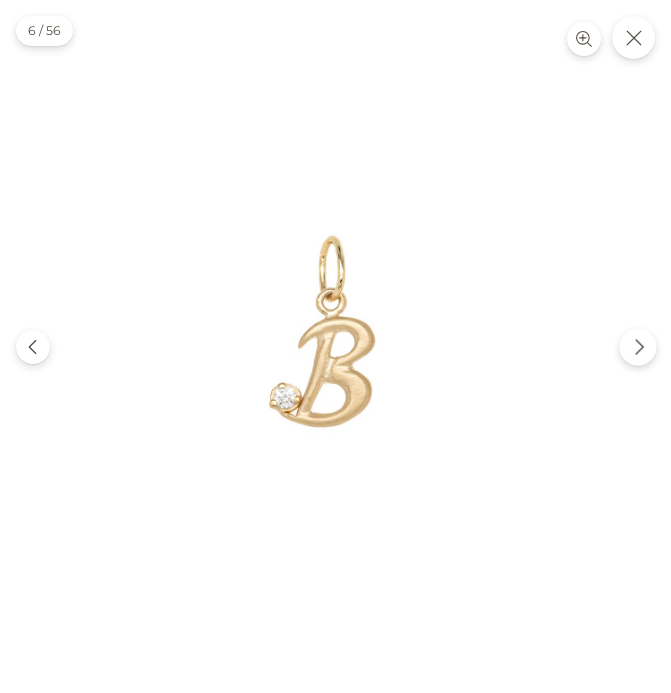 click 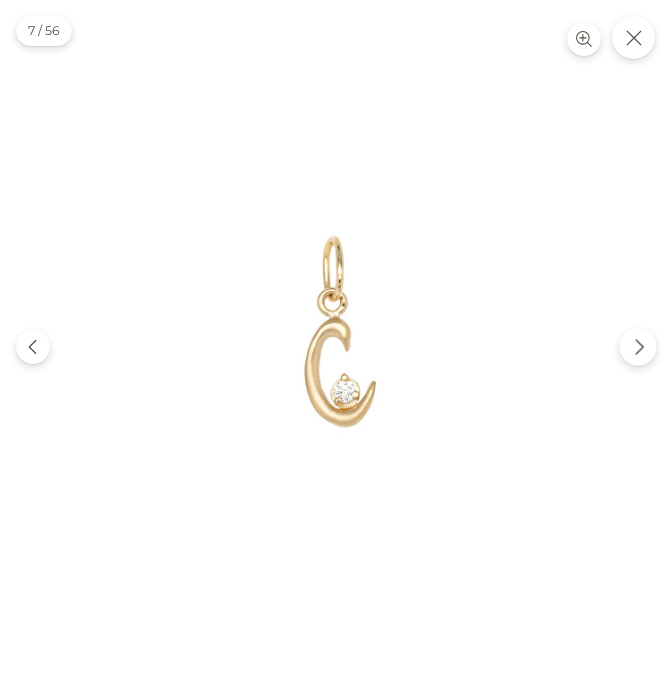 click 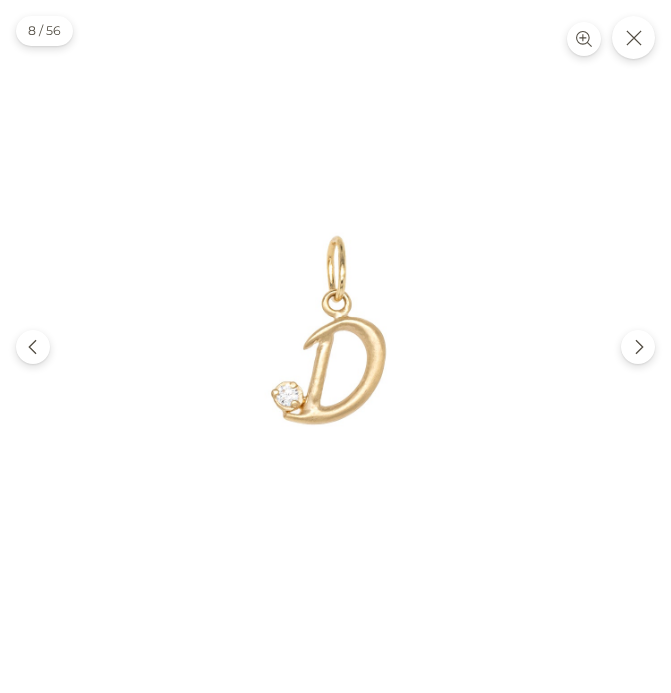 click at bounding box center (335, 346) 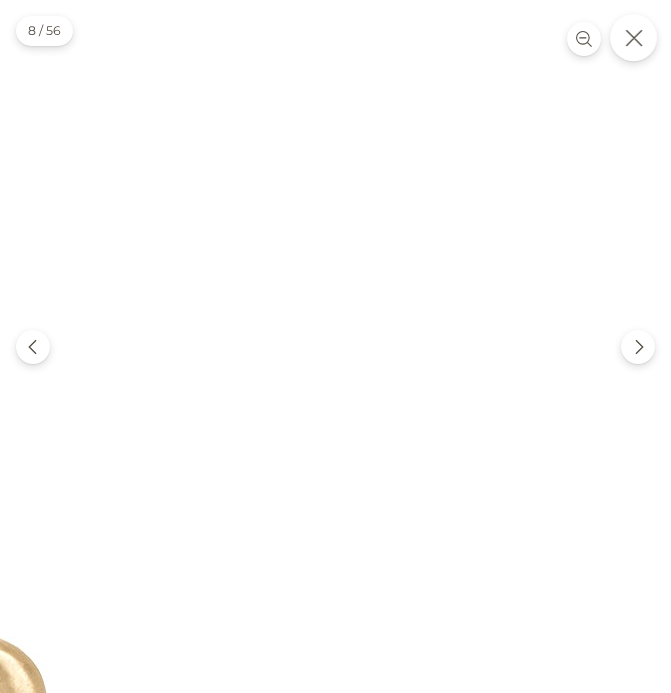 click 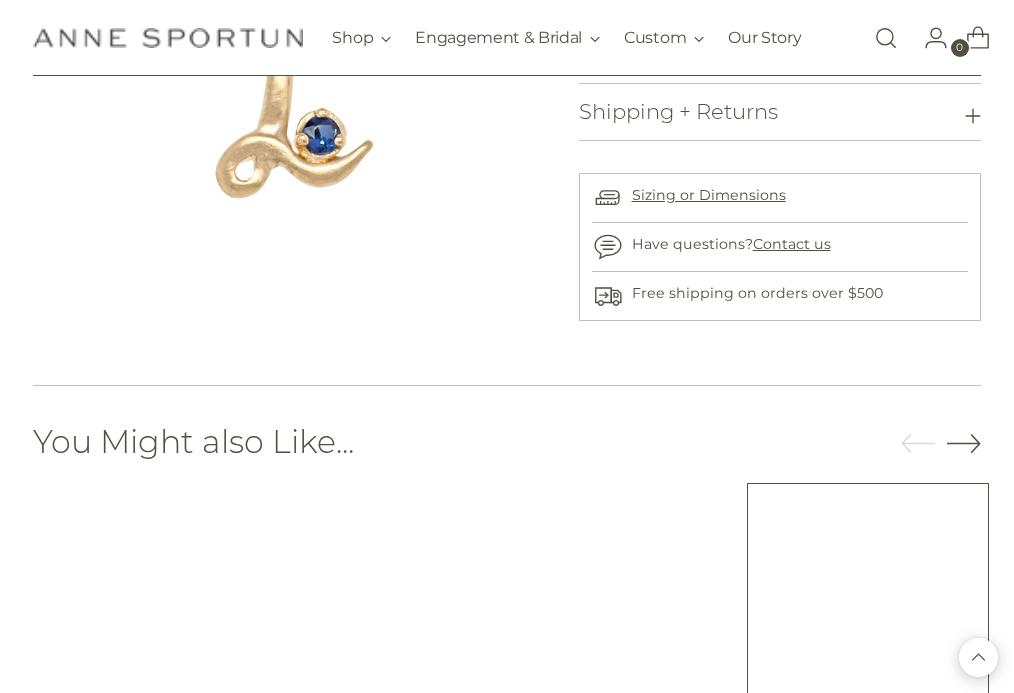 scroll, scrollTop: 2265, scrollLeft: 0, axis: vertical 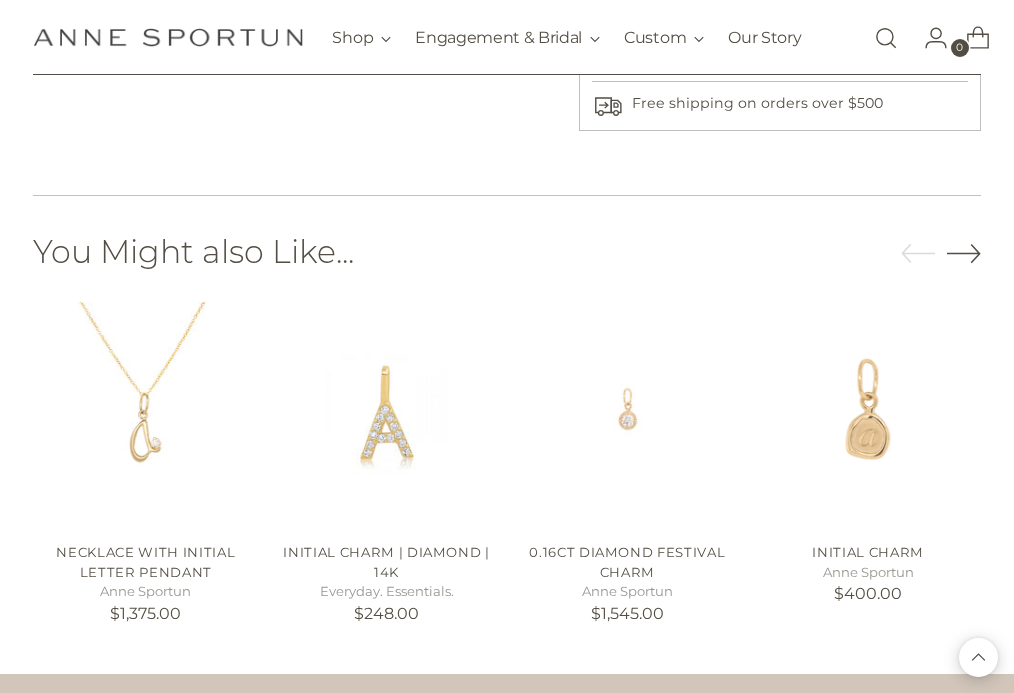 click 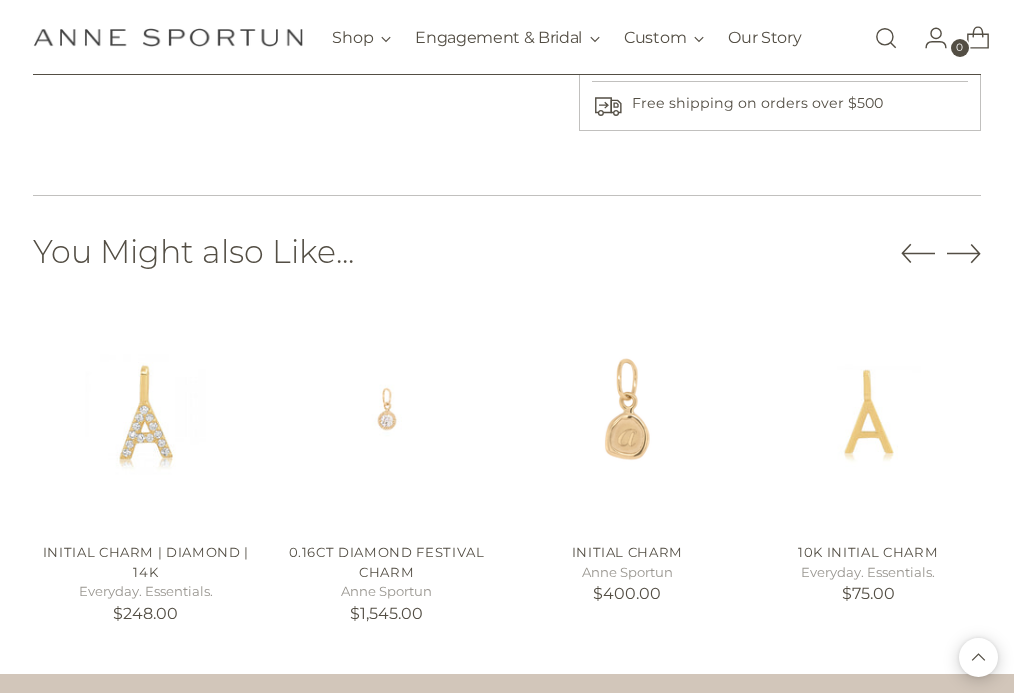 click 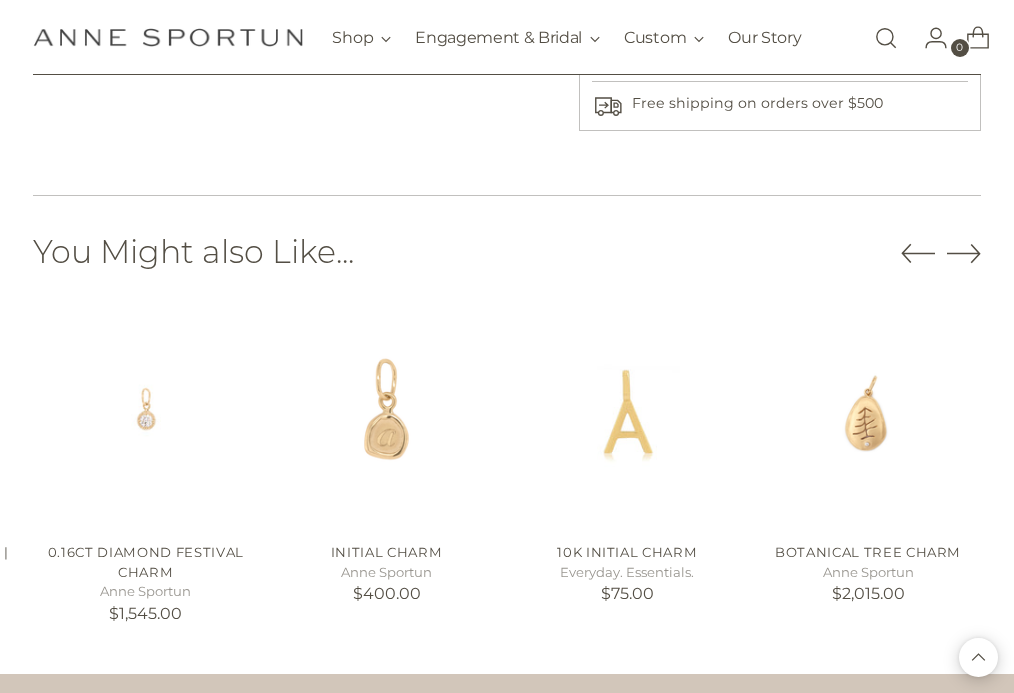 click 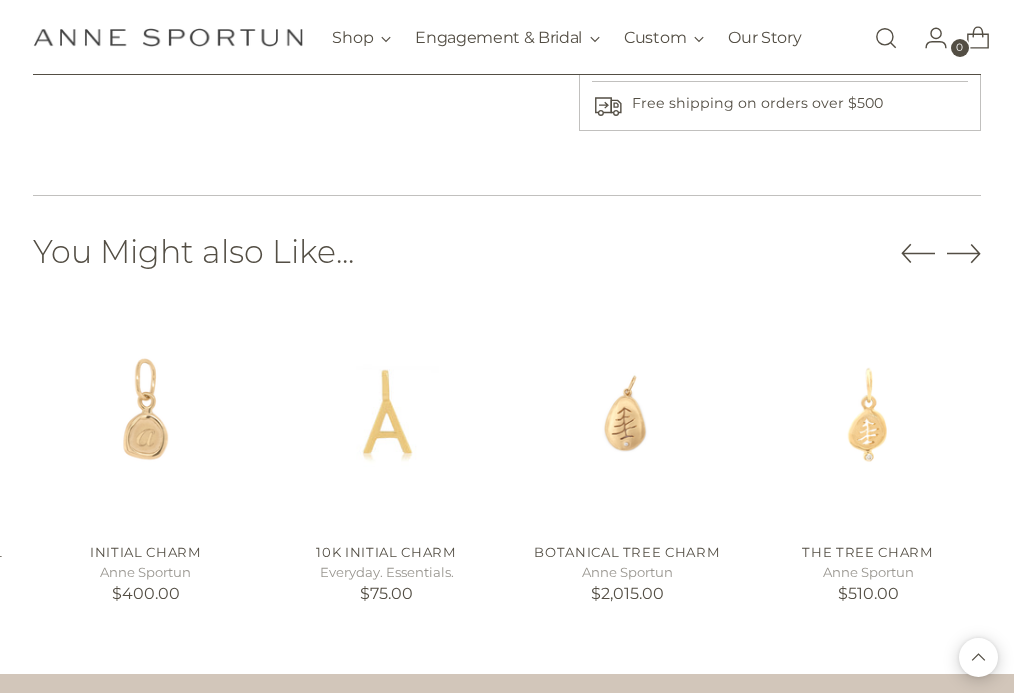 click 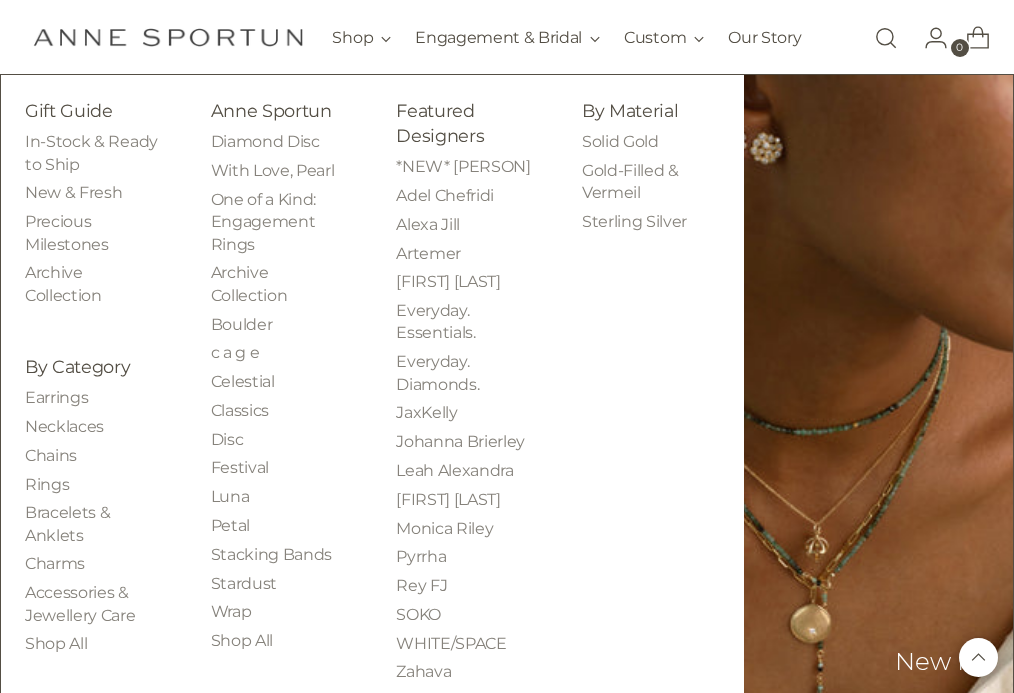 scroll, scrollTop: 2687, scrollLeft: 0, axis: vertical 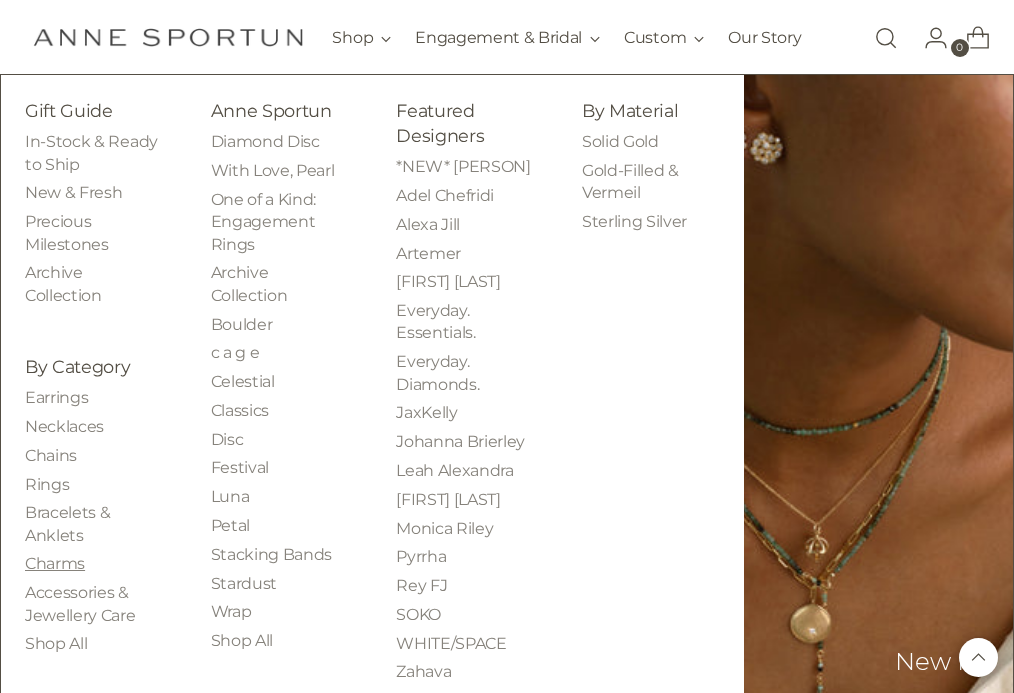click on "Charms" at bounding box center (55, 563) 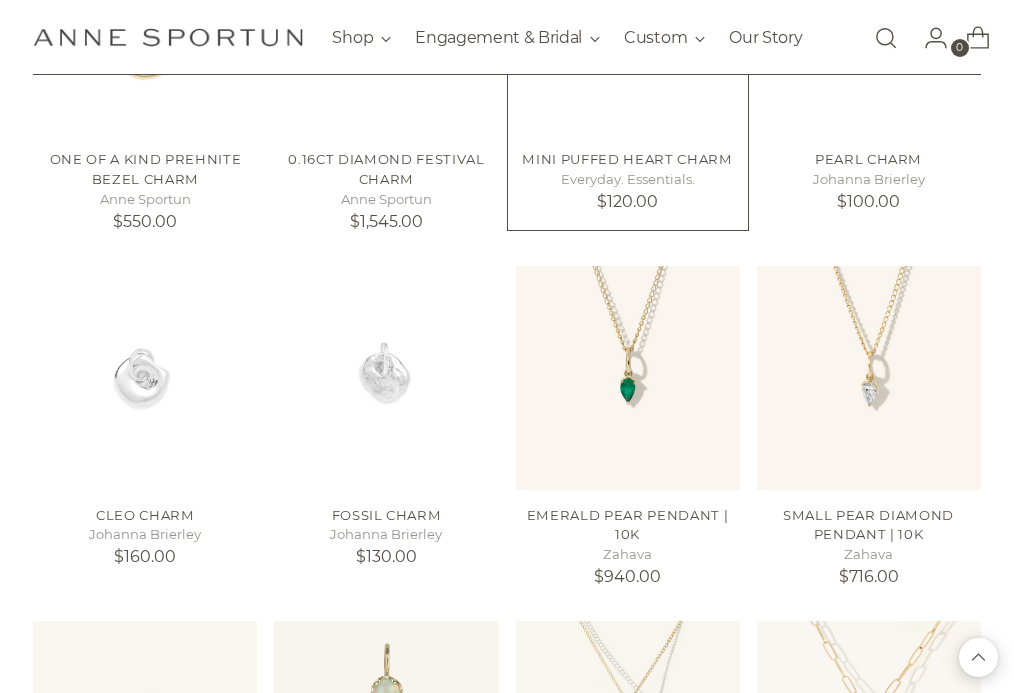scroll, scrollTop: 1403, scrollLeft: 0, axis: vertical 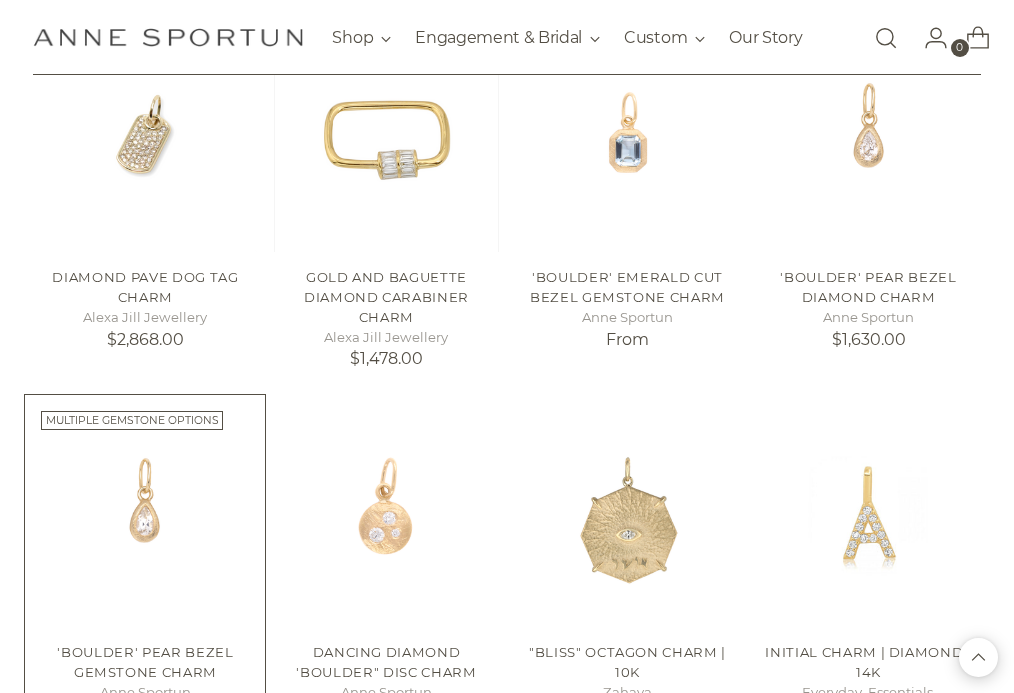 click at bounding box center [0, 0] 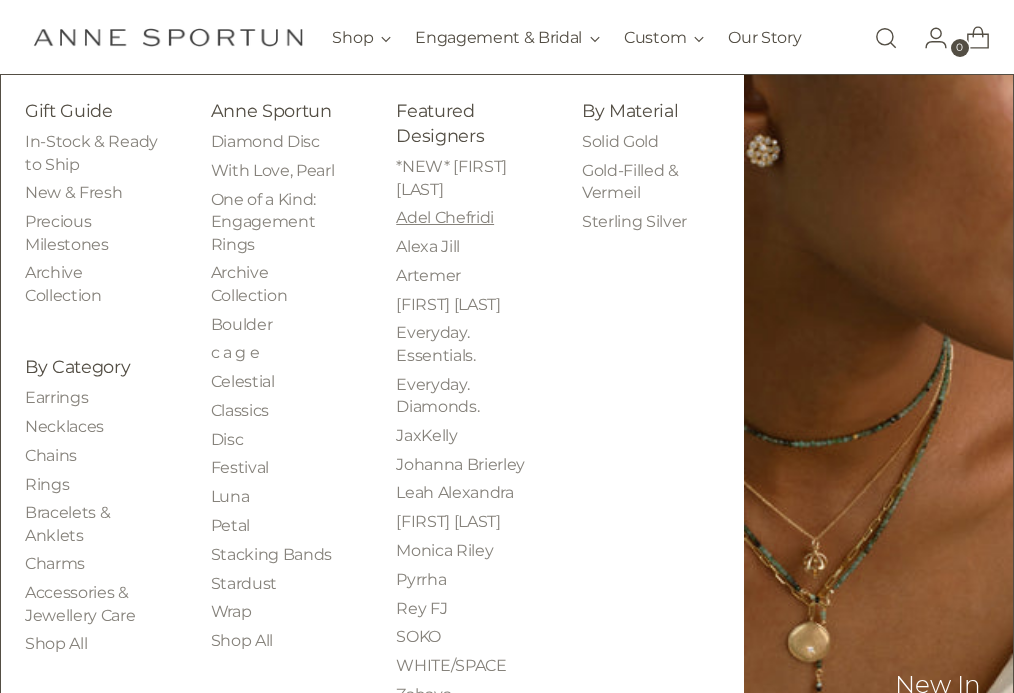 scroll, scrollTop: 722, scrollLeft: 0, axis: vertical 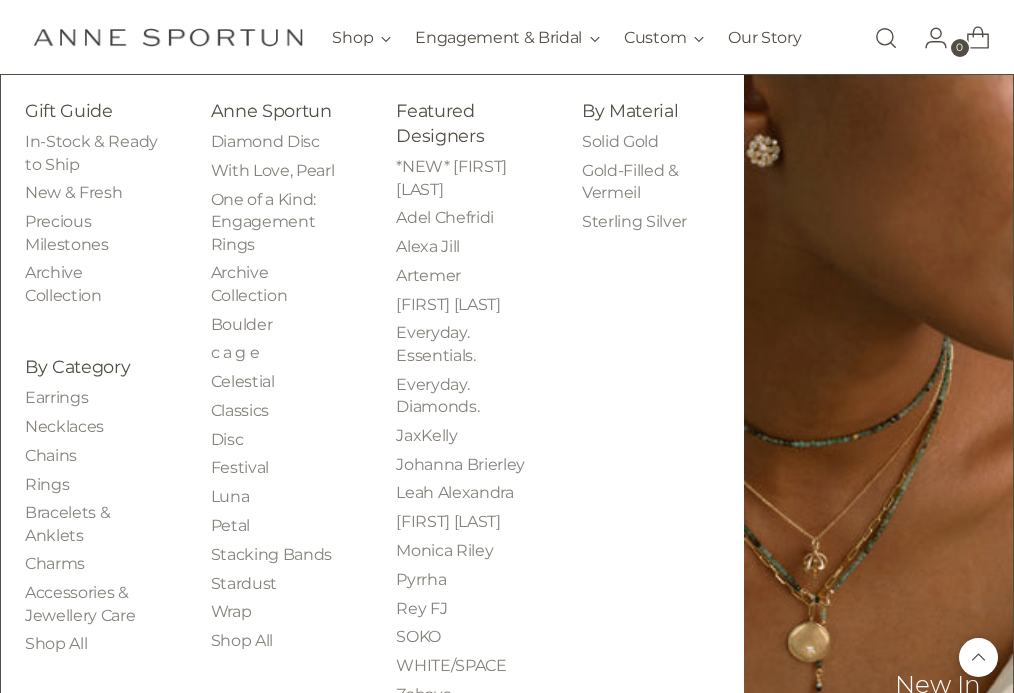 click on "Earrings
Necklaces
Chains
Rings
Bracelets & Anklets
Charms
Accessories & Jewellery Care
Shop All" at bounding box center [94, 521] 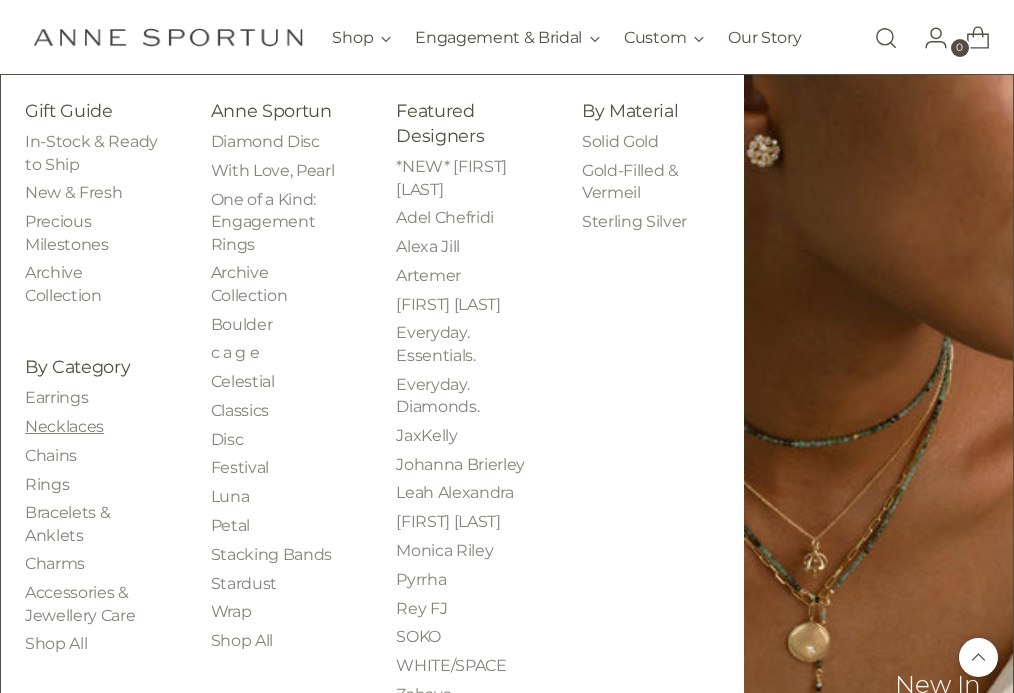 click on "Necklaces" at bounding box center (64, 426) 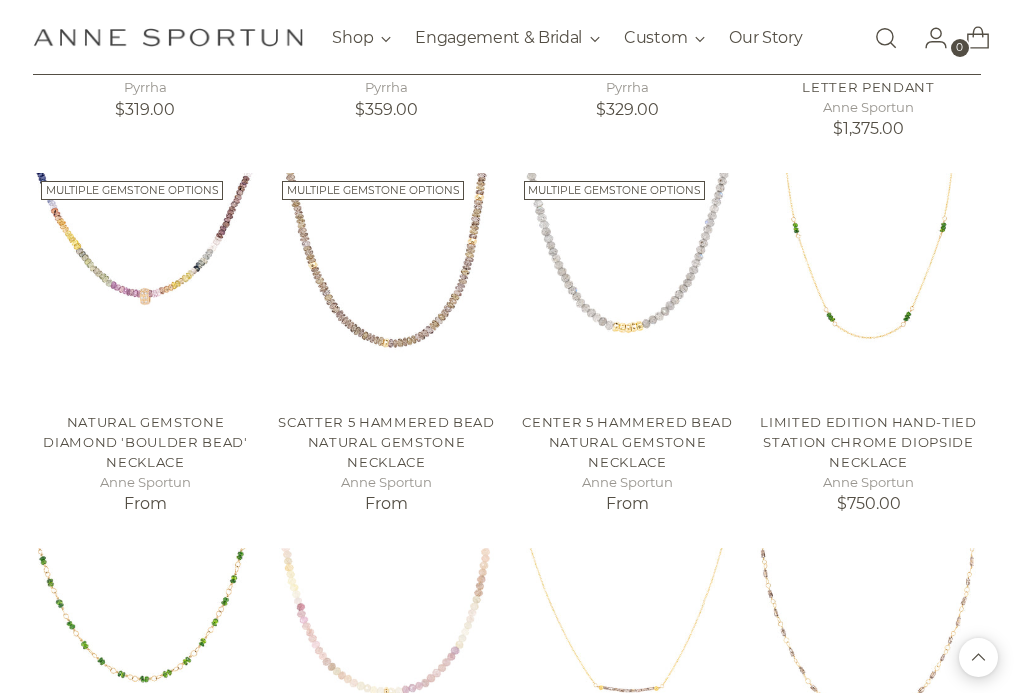 scroll, scrollTop: 1434, scrollLeft: 0, axis: vertical 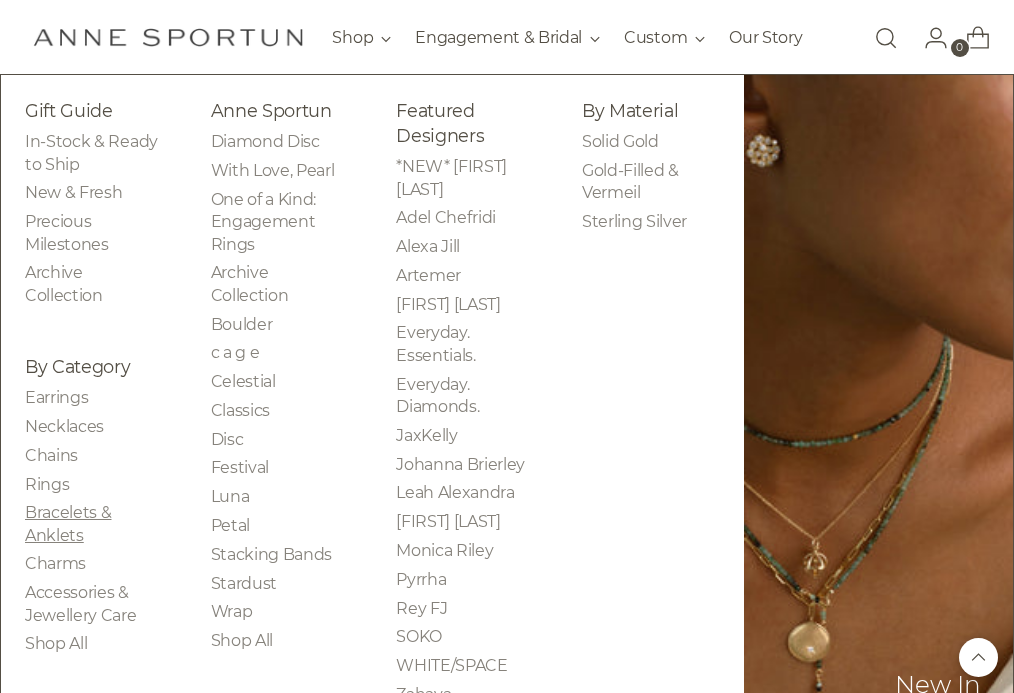 click on "Bracelets & Anklets" at bounding box center (68, 523) 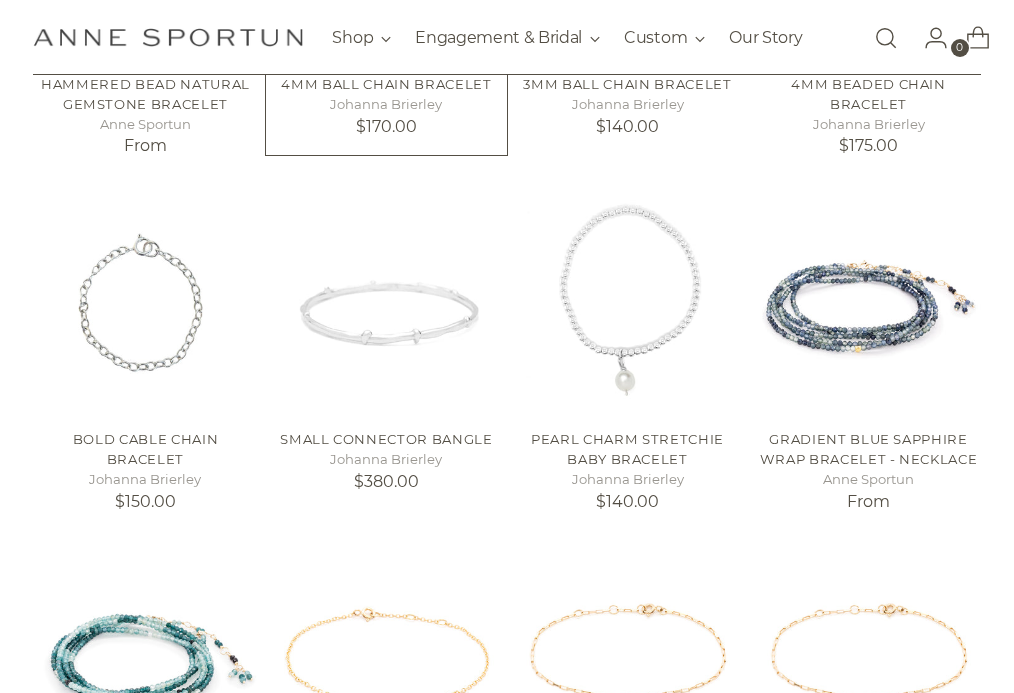 scroll, scrollTop: 1435, scrollLeft: 0, axis: vertical 